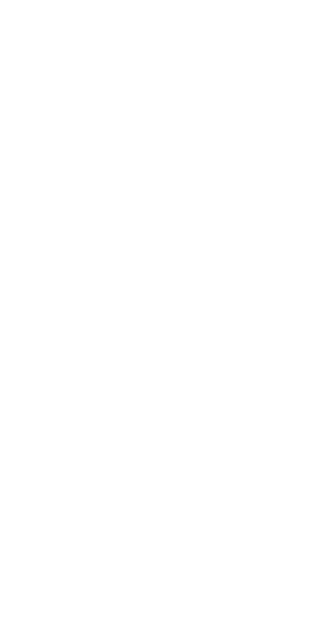 scroll, scrollTop: 0, scrollLeft: 0, axis: both 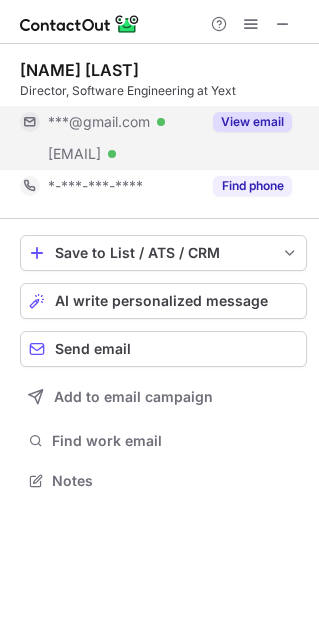 click on "View email" at bounding box center [252, 122] 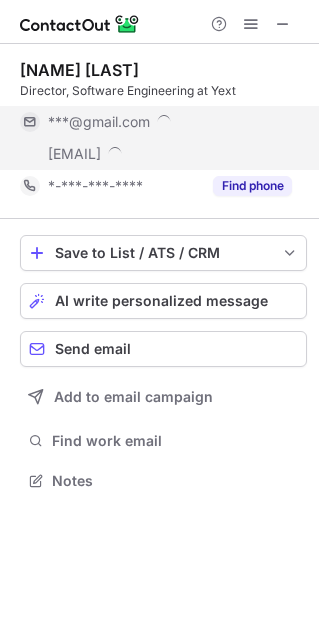 scroll, scrollTop: 10, scrollLeft: 10, axis: both 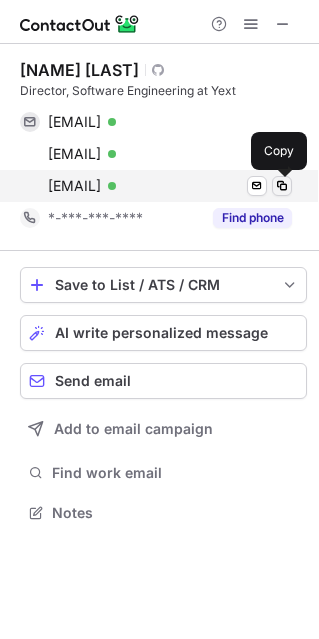 click at bounding box center [282, 186] 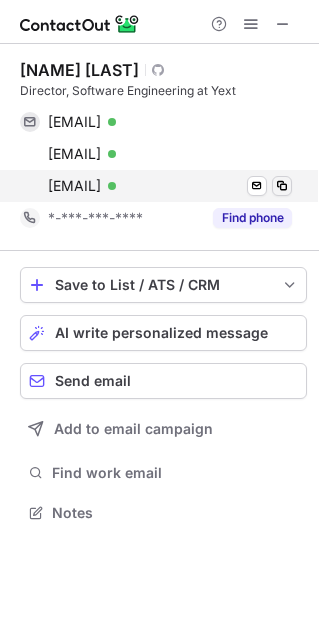 type 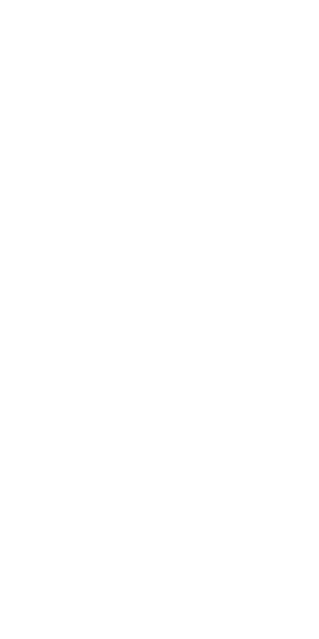 scroll, scrollTop: 0, scrollLeft: 0, axis: both 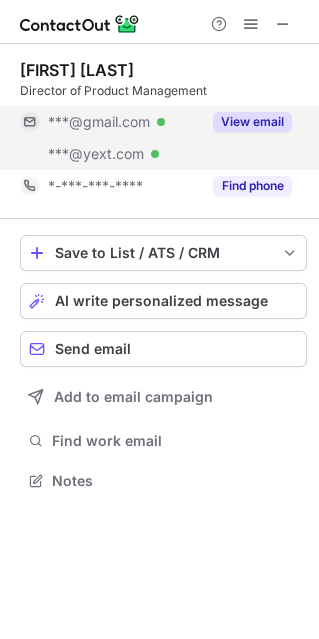 click on "View email" at bounding box center (252, 122) 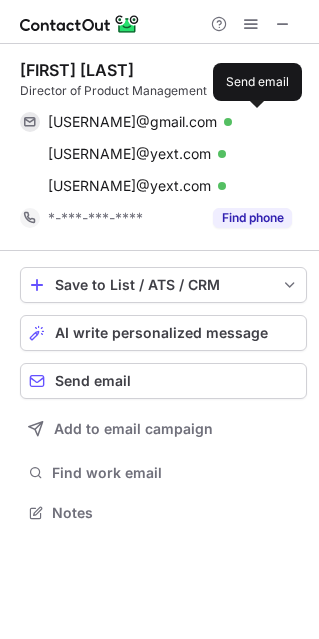 scroll, scrollTop: 10, scrollLeft: 10, axis: both 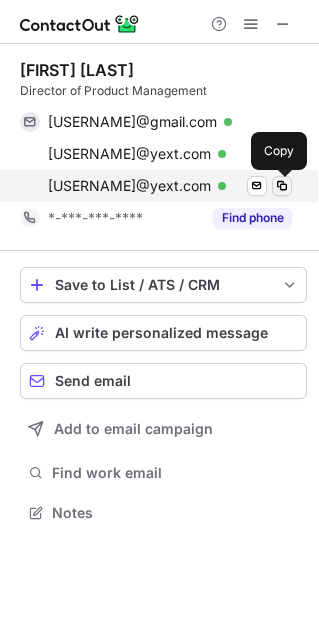 click at bounding box center [282, 186] 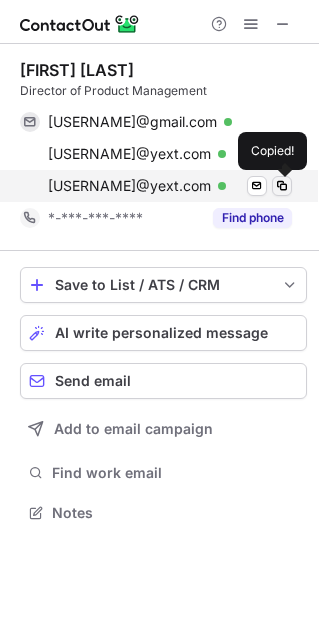 type 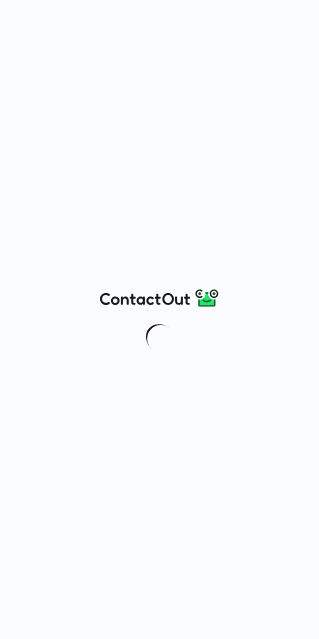 scroll, scrollTop: 0, scrollLeft: 0, axis: both 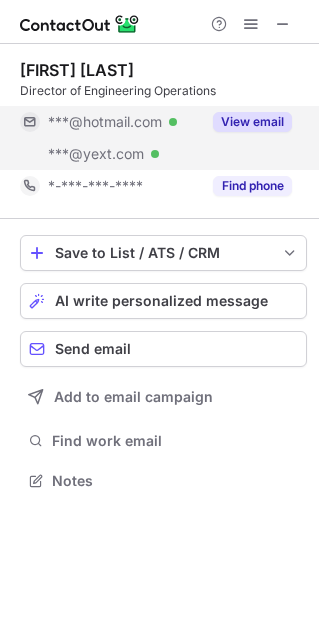 click on "View email" at bounding box center [252, 122] 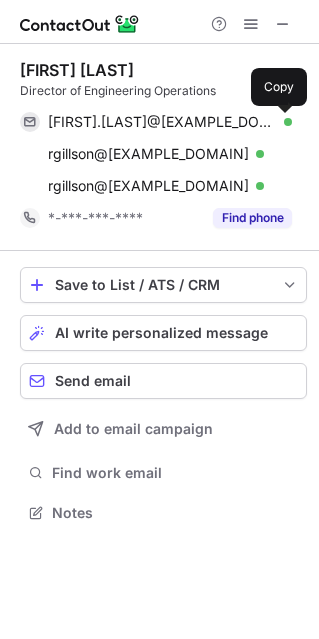scroll, scrollTop: 10, scrollLeft: 10, axis: both 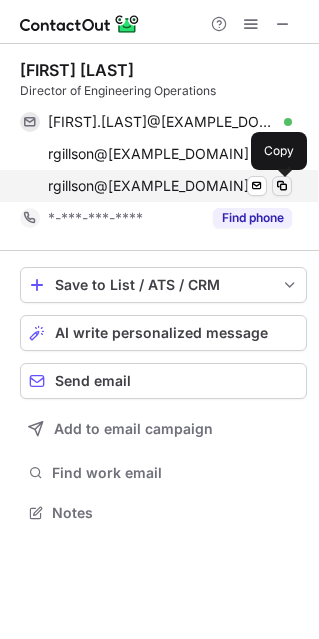 click at bounding box center (282, 186) 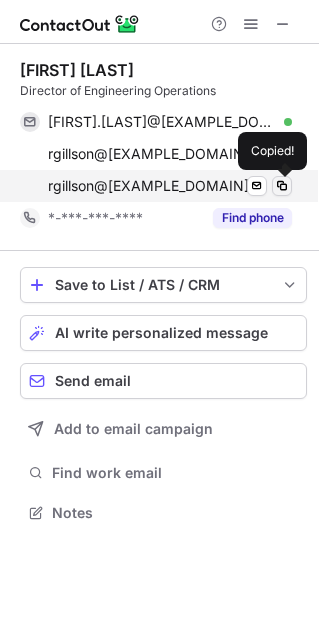 type 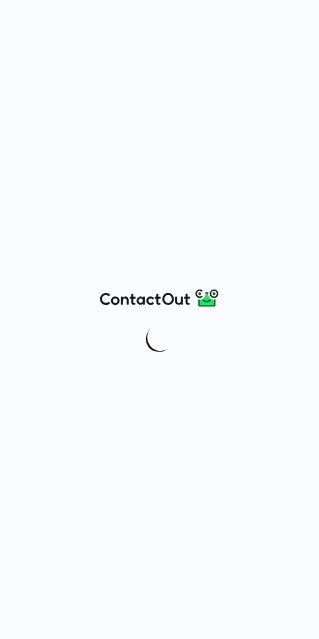 scroll, scrollTop: 0, scrollLeft: 0, axis: both 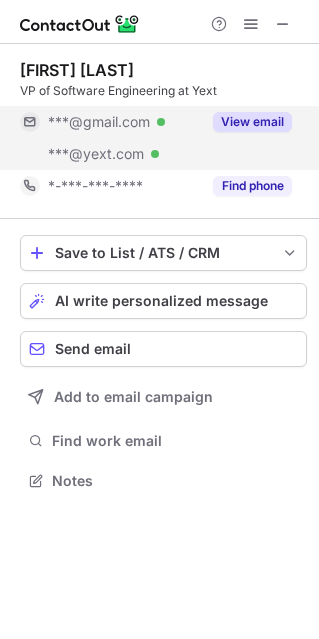 click on "View email" at bounding box center (252, 122) 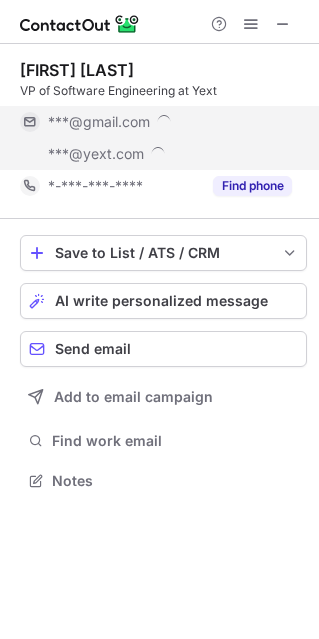 scroll, scrollTop: 10, scrollLeft: 10, axis: both 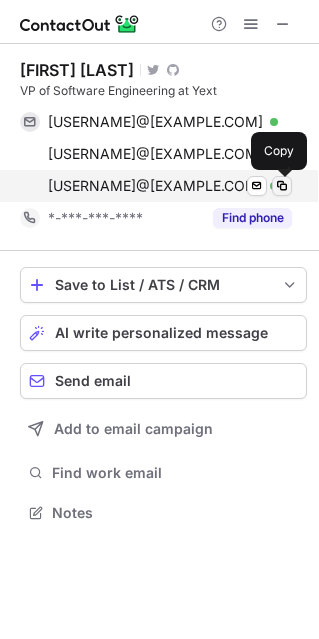 click at bounding box center [282, 186] 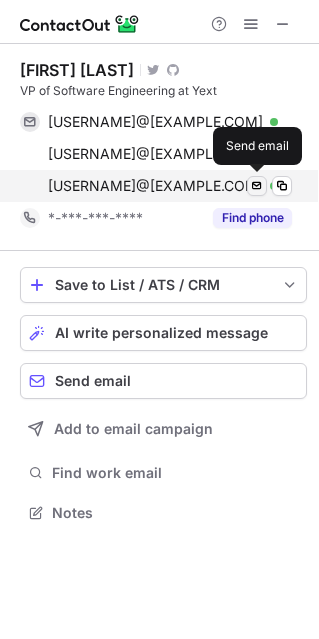 type 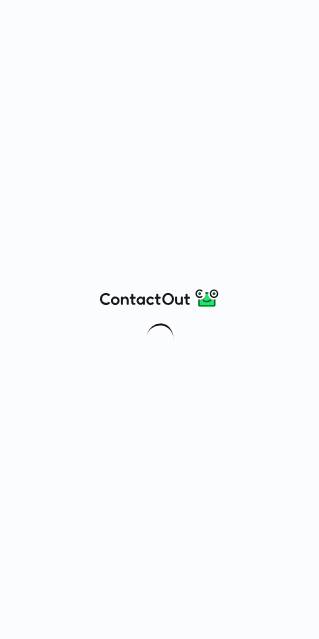 scroll, scrollTop: 0, scrollLeft: 0, axis: both 